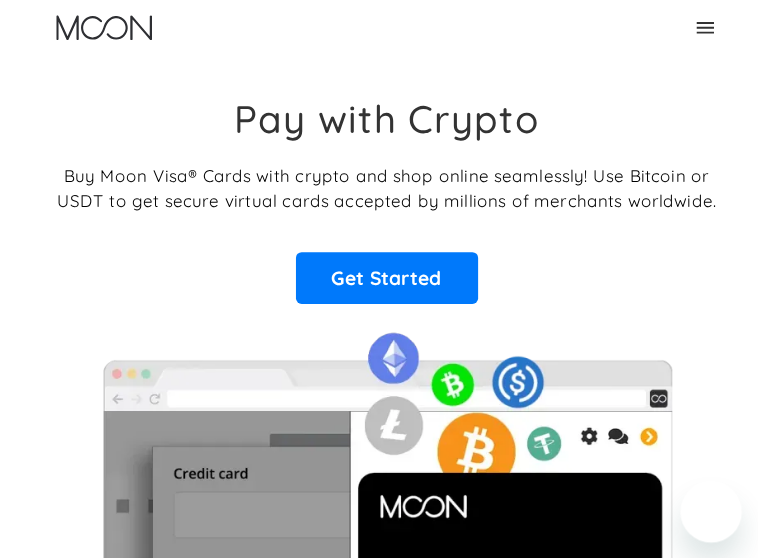 scroll, scrollTop: 0, scrollLeft: 0, axis: both 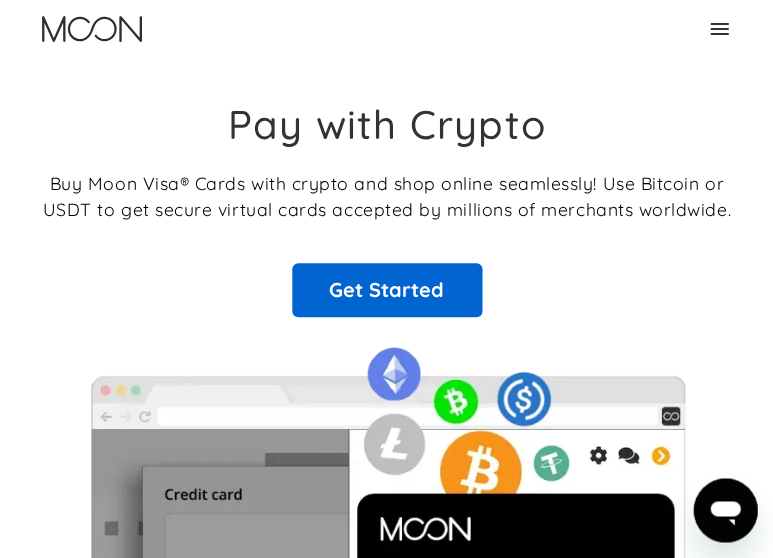 click on "Get Started" at bounding box center [387, 290] 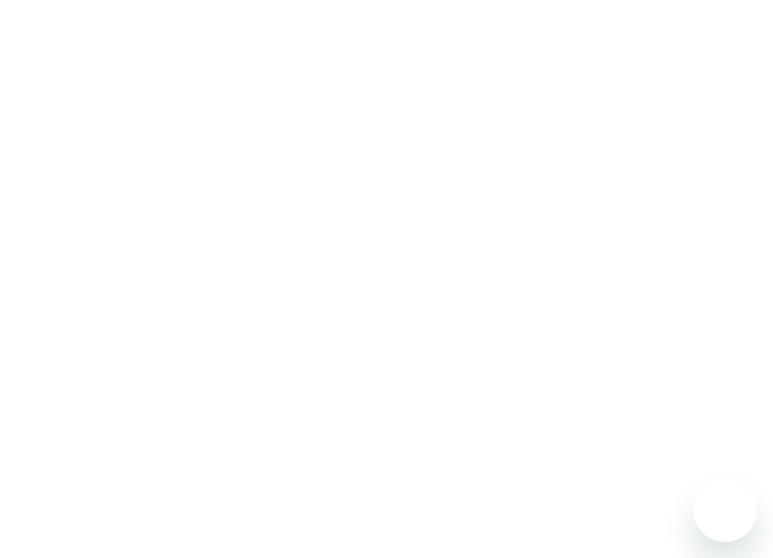 scroll, scrollTop: 0, scrollLeft: 0, axis: both 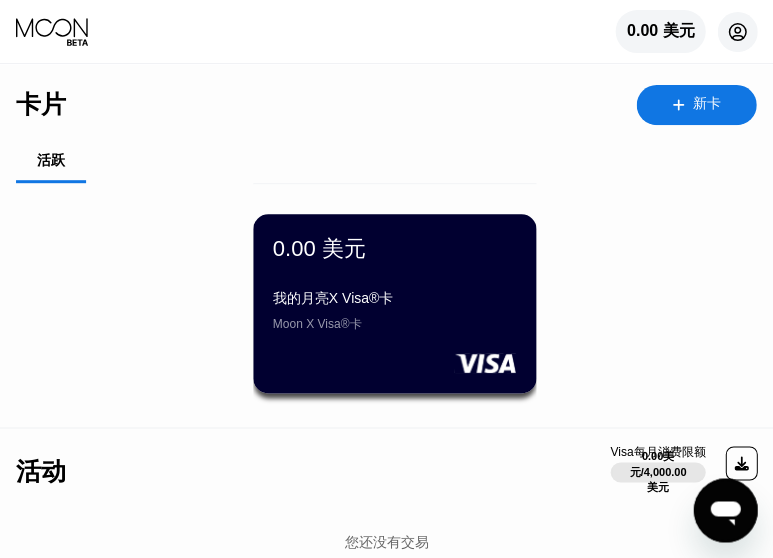 click 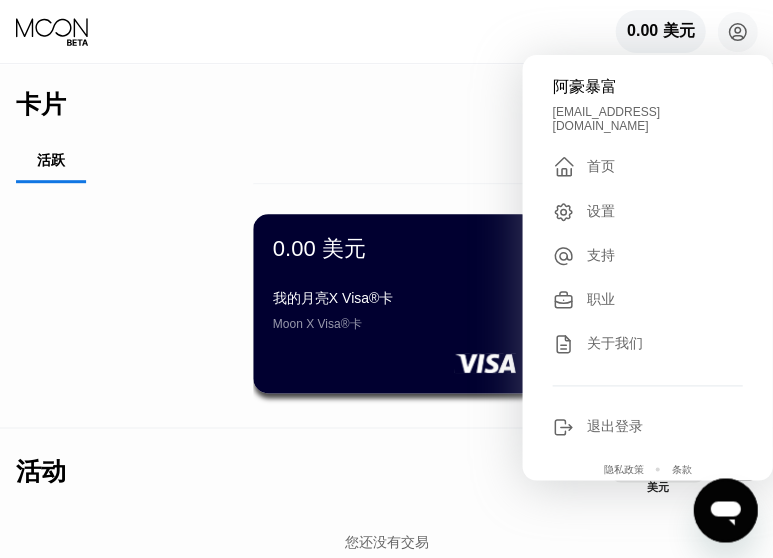 click on "卡片    新卡" at bounding box center [386, 97] 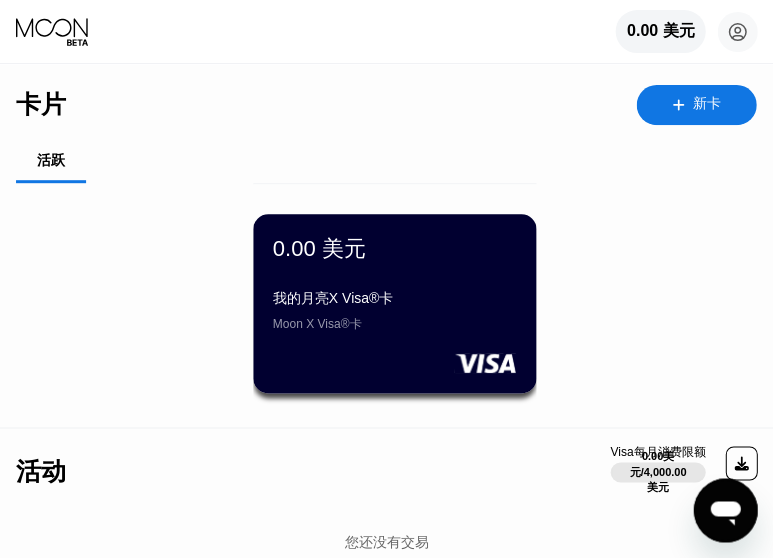 click 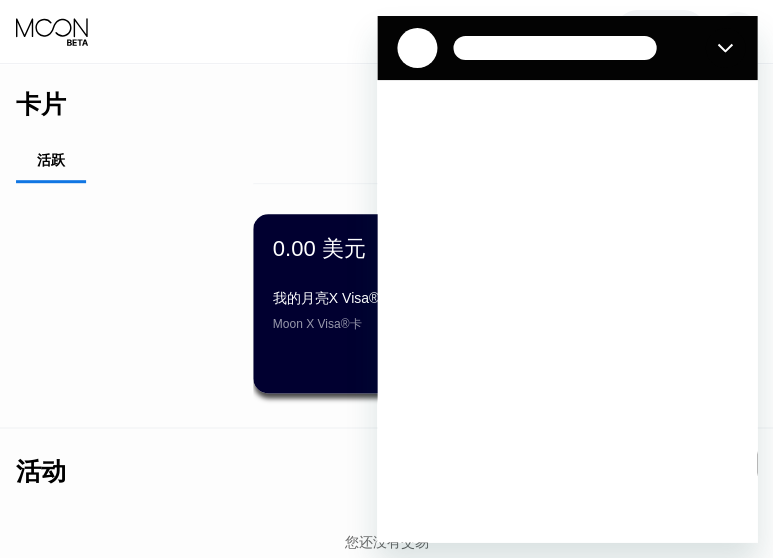 scroll, scrollTop: 0, scrollLeft: 0, axis: both 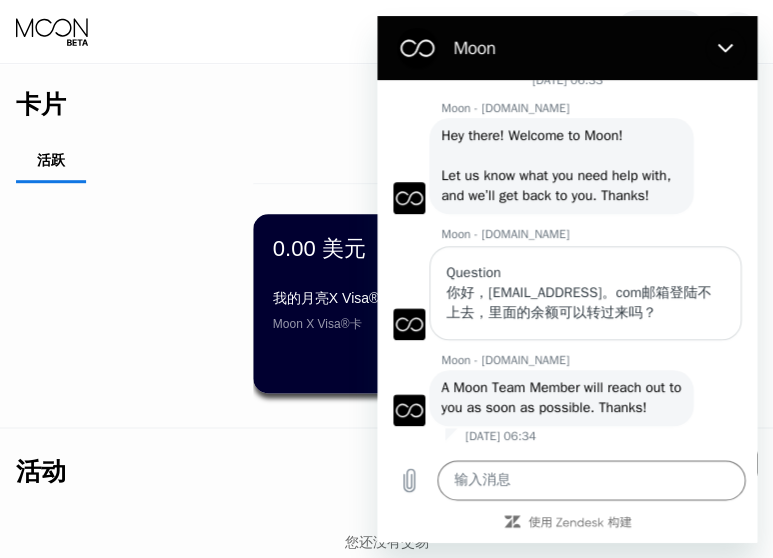 click on "活动 Visa每月消费限额 0.00美元 / 4,000.00美元" at bounding box center (386, 463) 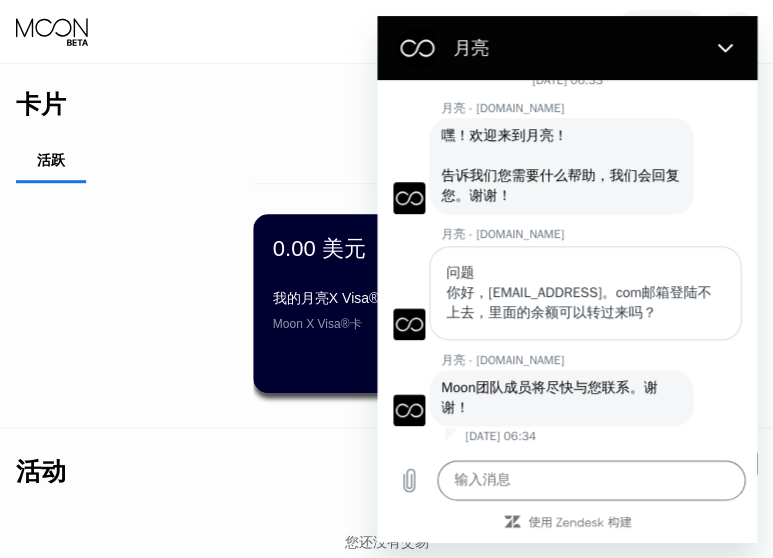 scroll, scrollTop: 0, scrollLeft: 0, axis: both 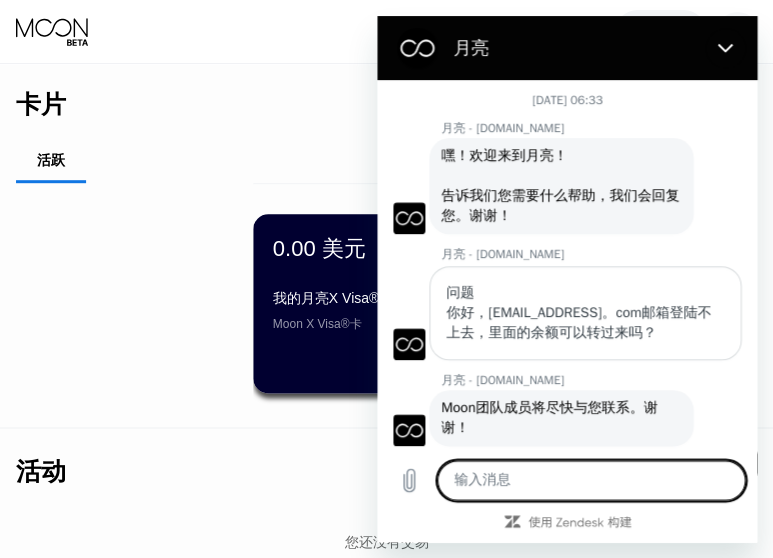 click at bounding box center (591, 480) 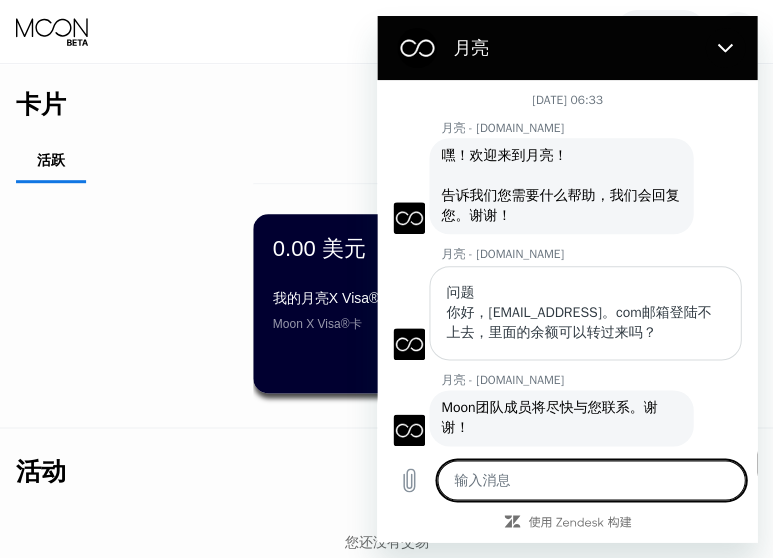 type on "w" 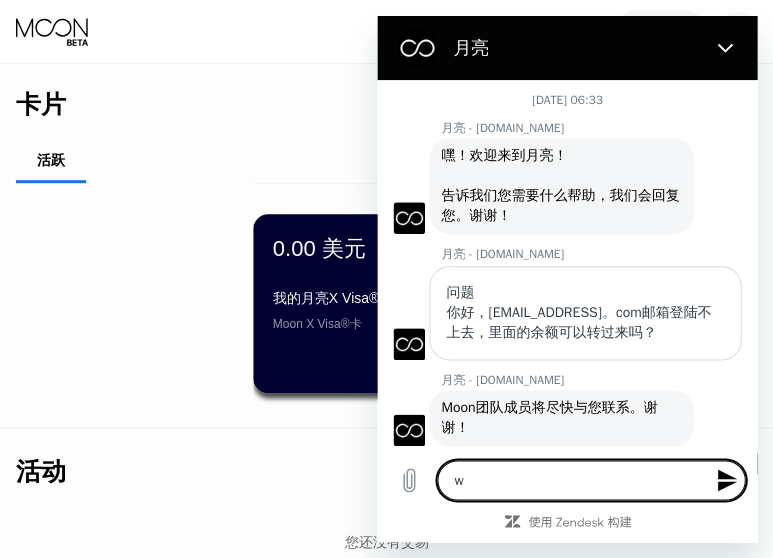 type on "we" 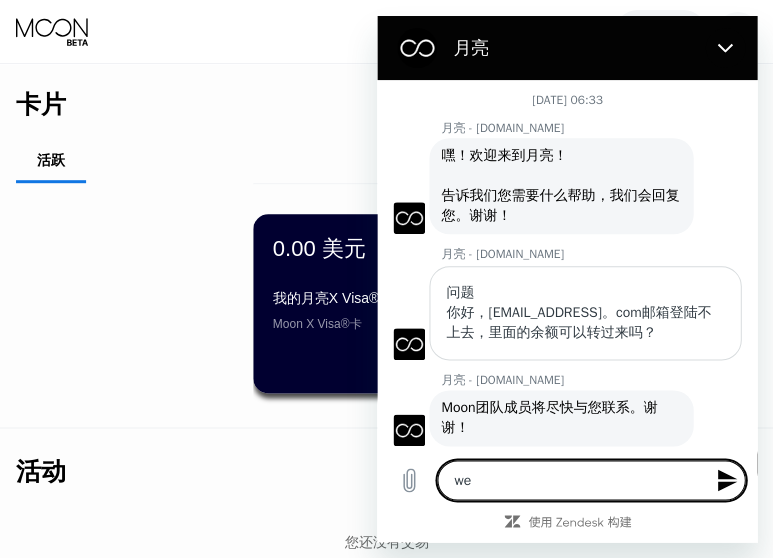 type on "wei" 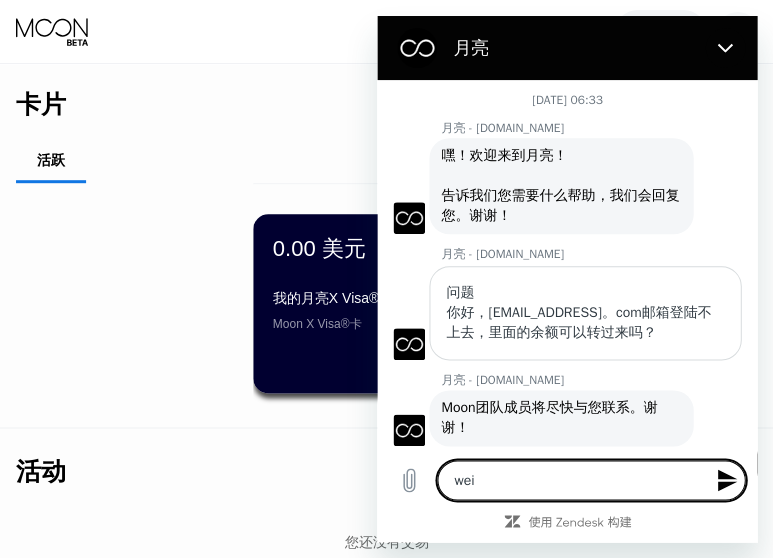 type on "weis" 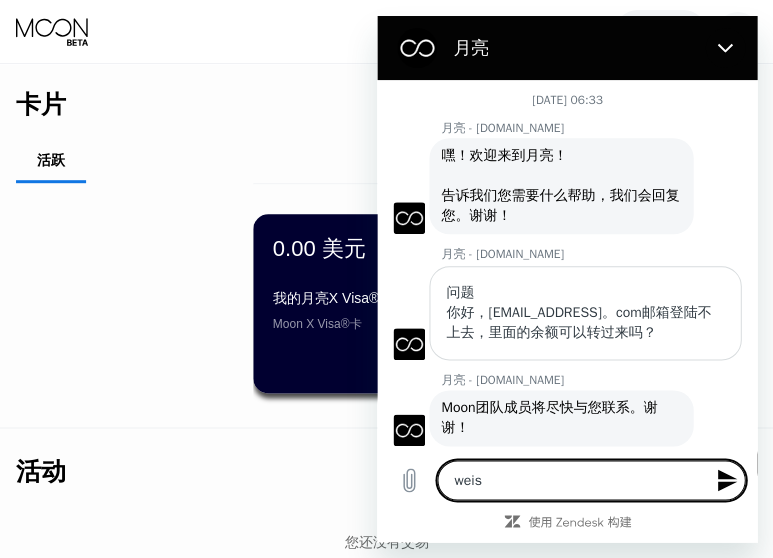 type on "weism" 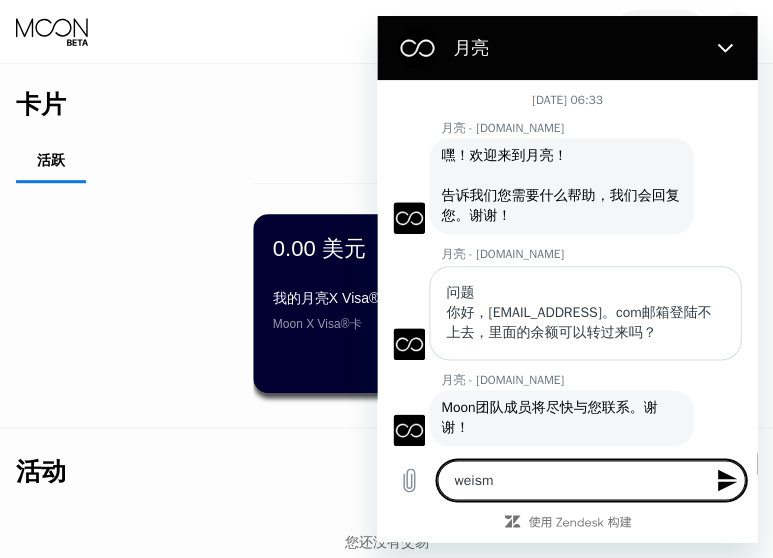 type on "weis" 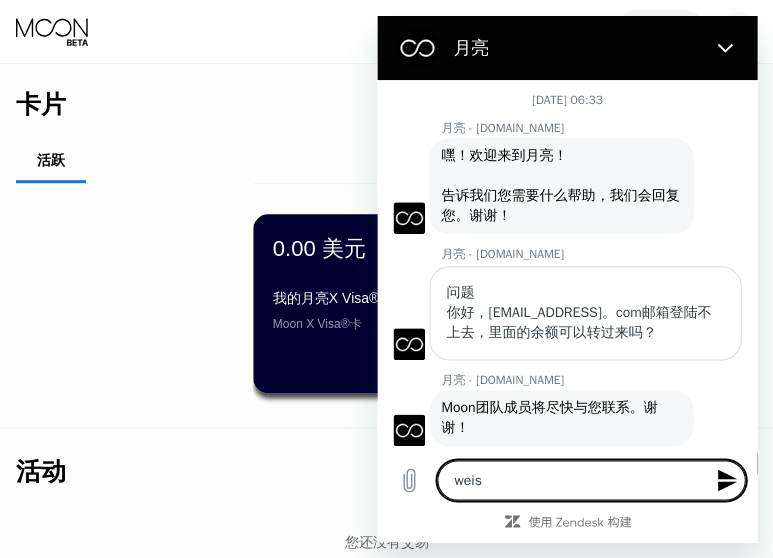 type on "wei" 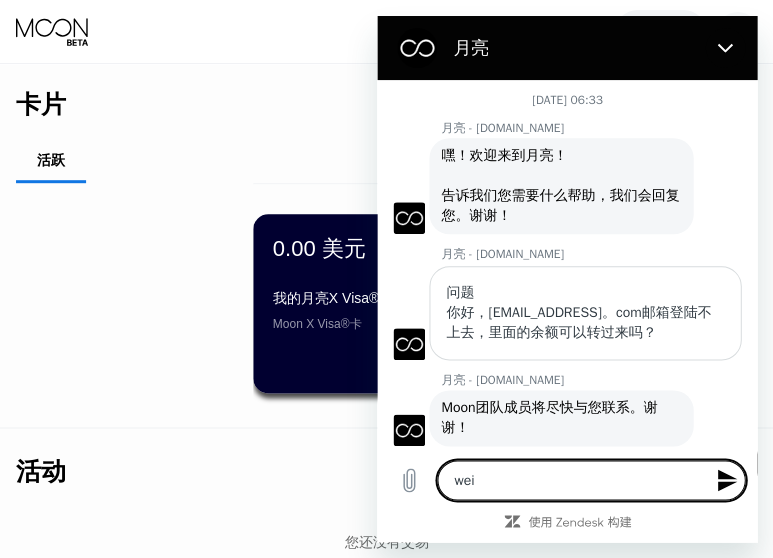 type on "we" 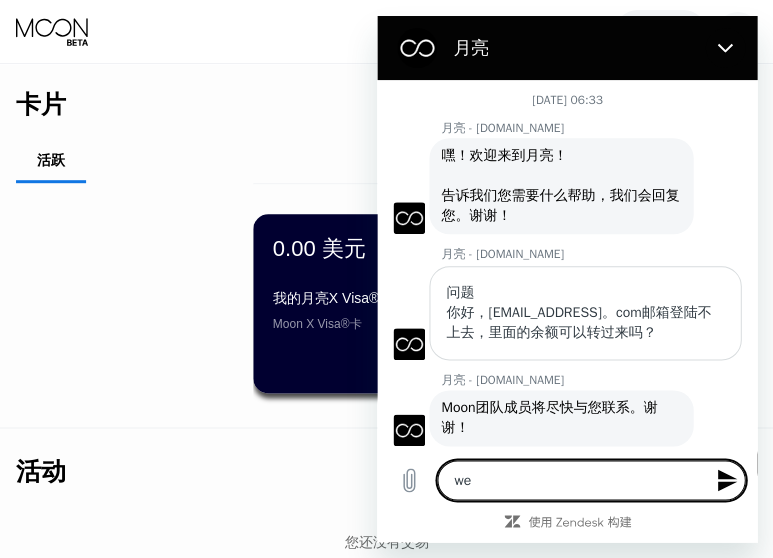 type on "w" 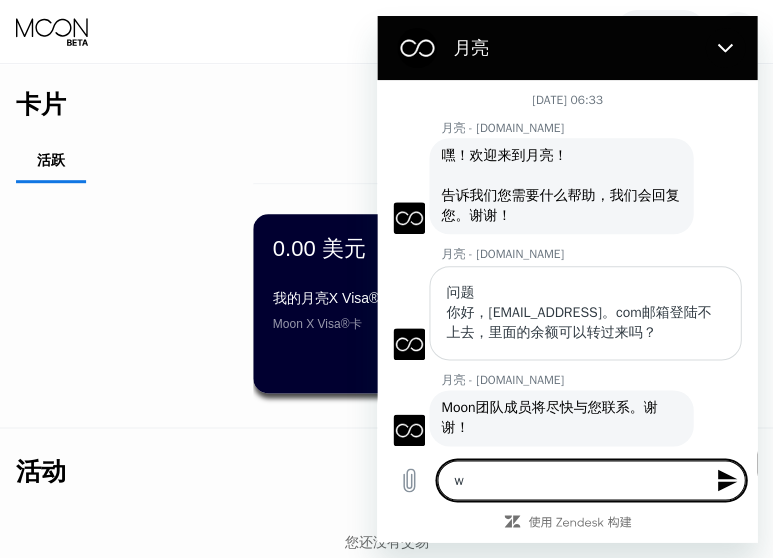 type 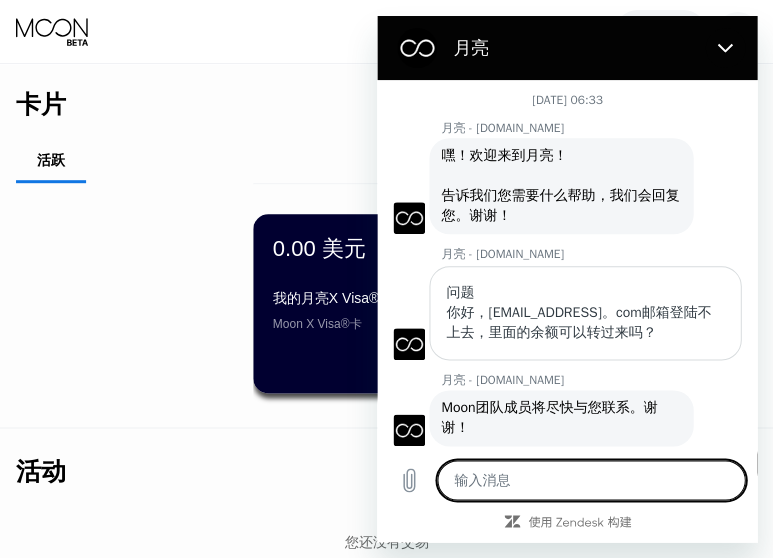 type on "e" 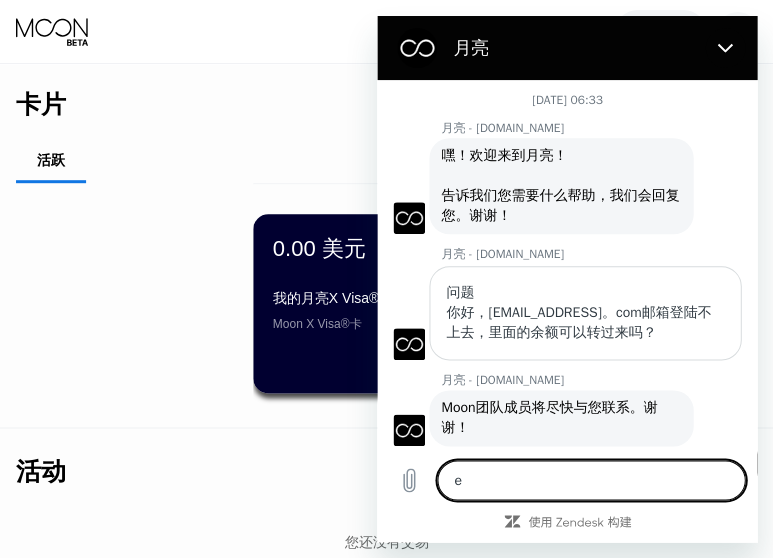 type on "er" 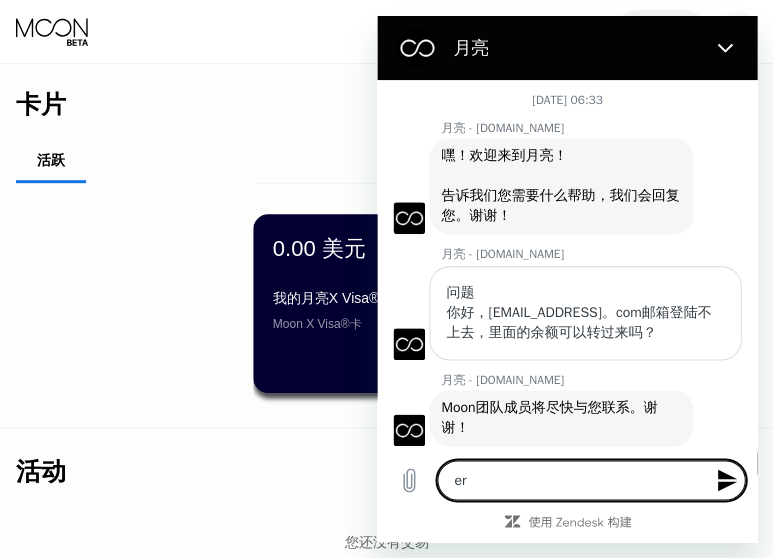 type on "e ri" 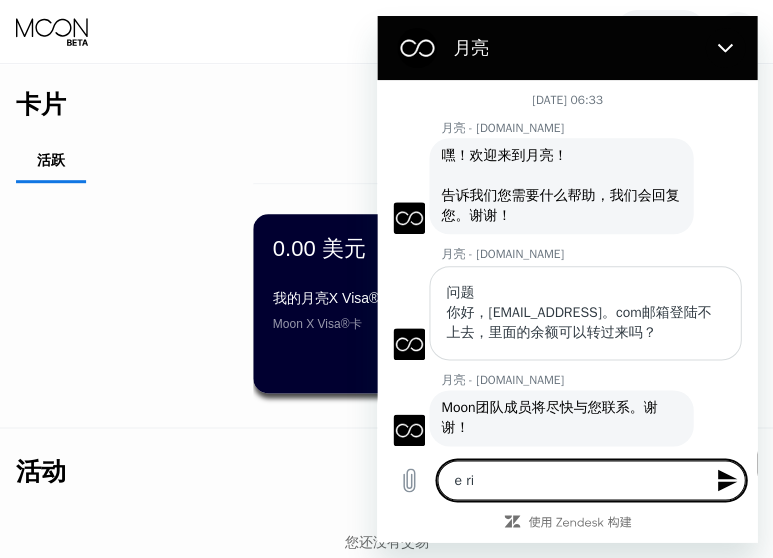 type on "er id" 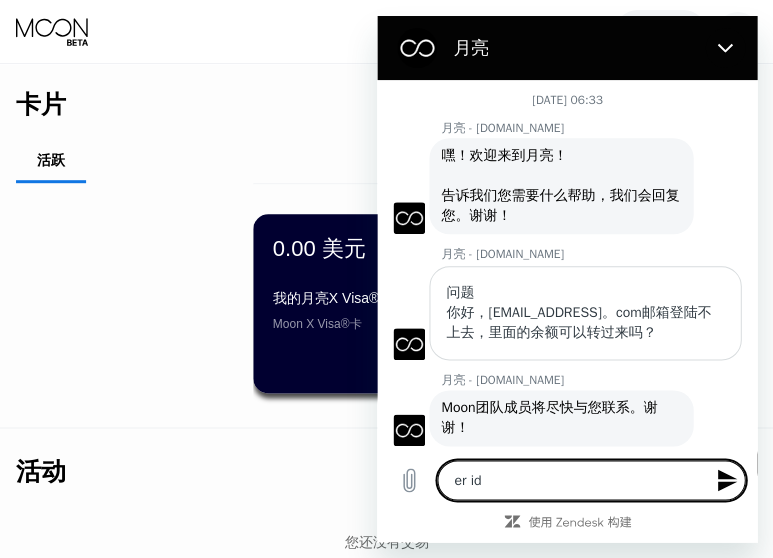 type on "er id m" 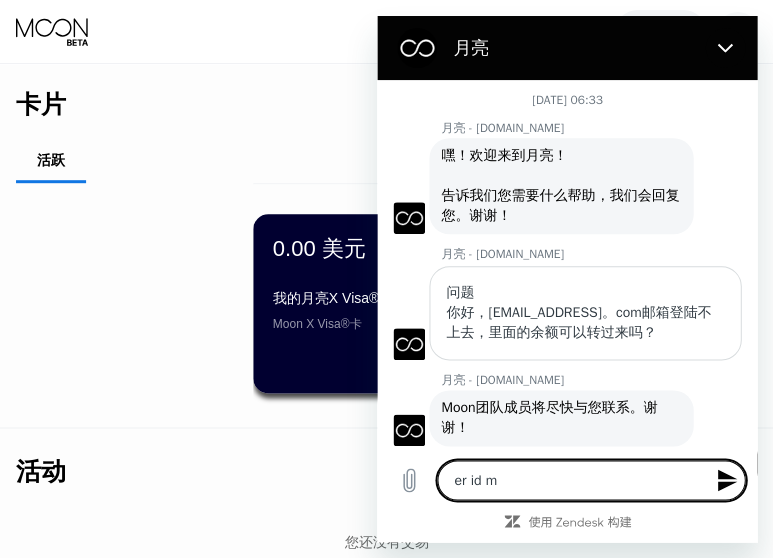 type on "er id" 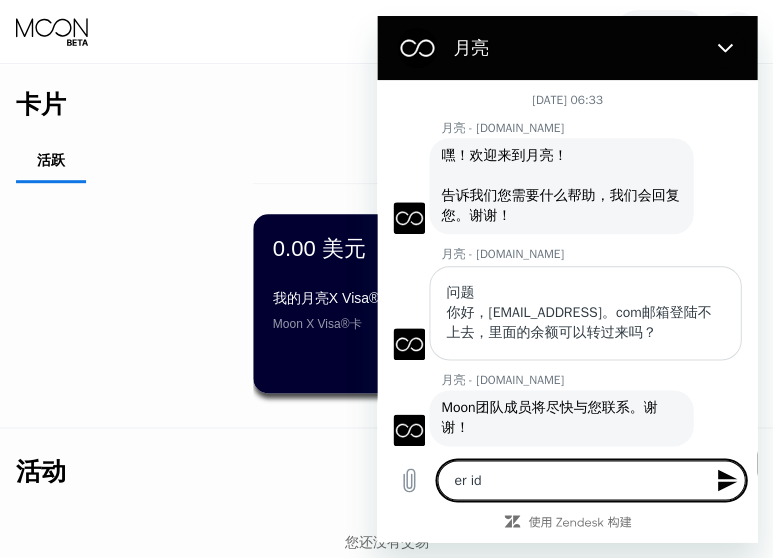type on "e ri" 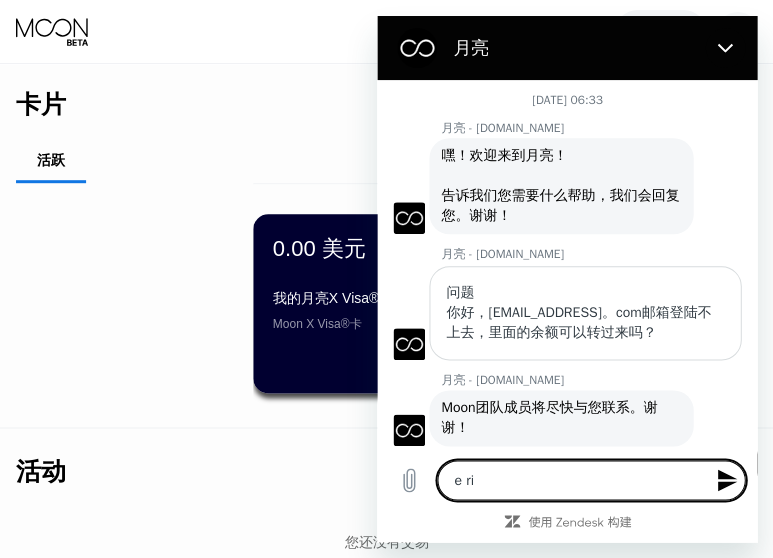 type on "er" 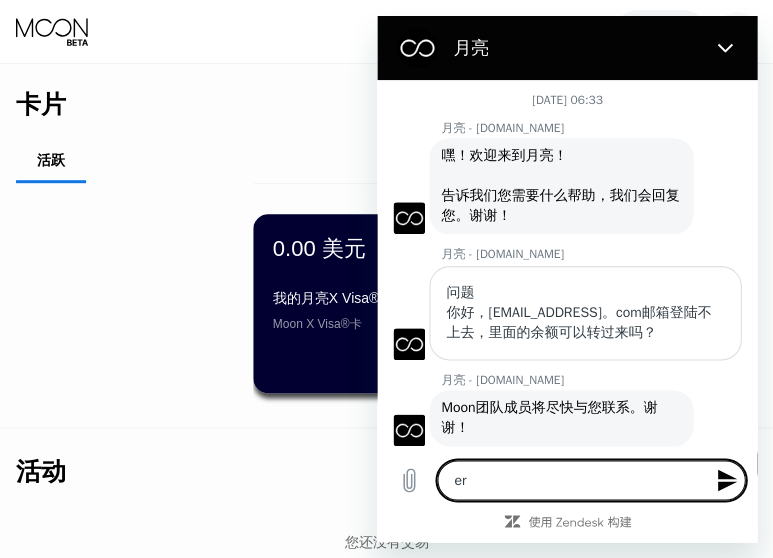 type on "e" 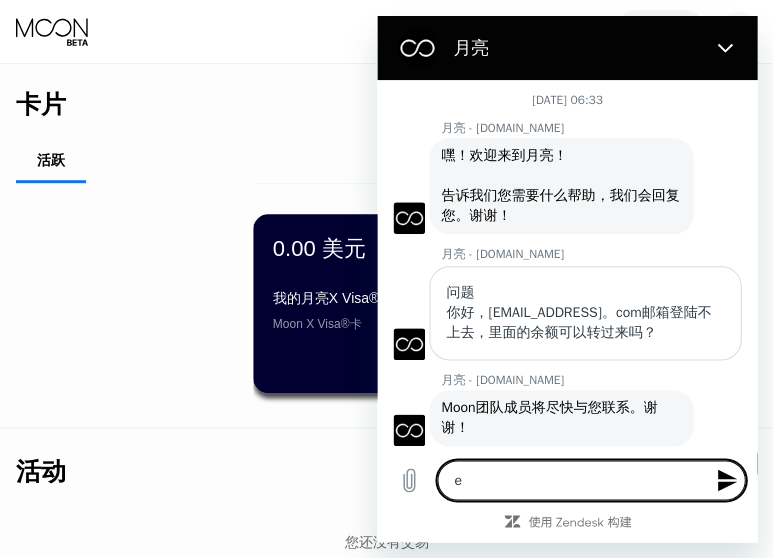 type 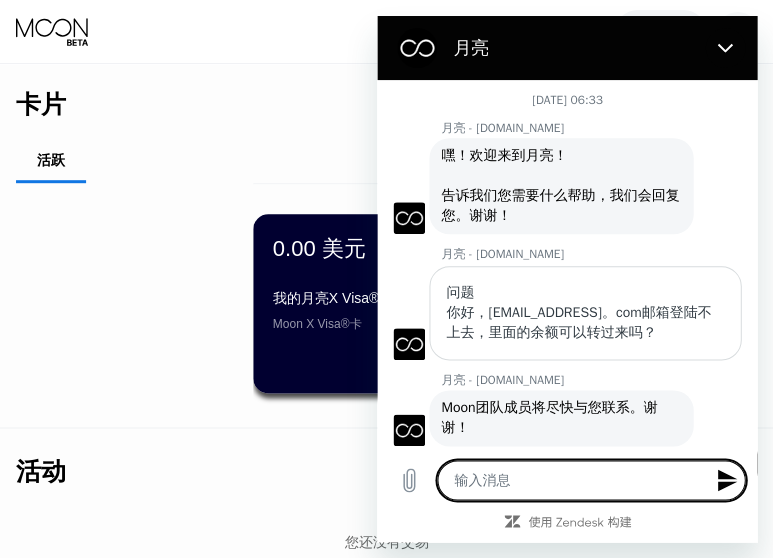 type on "x" 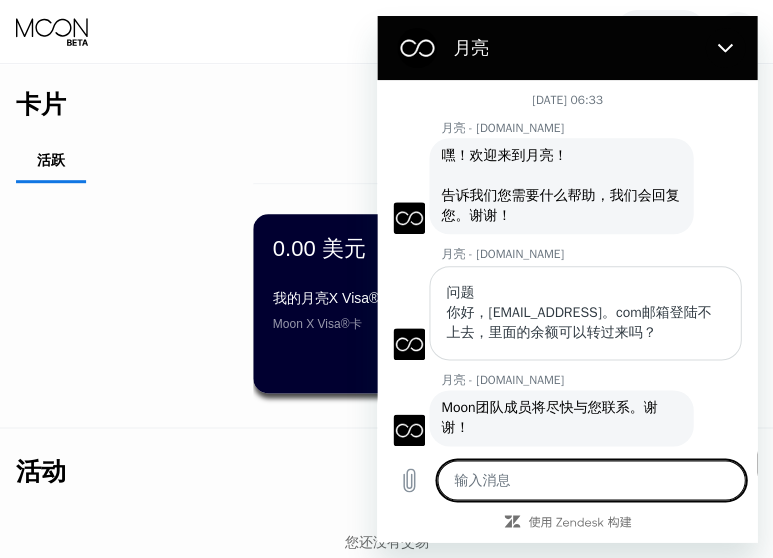 type on "e" 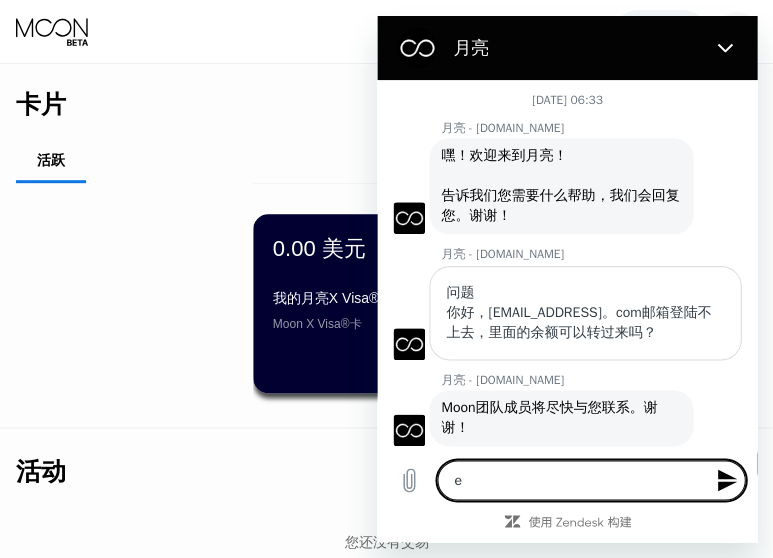 type 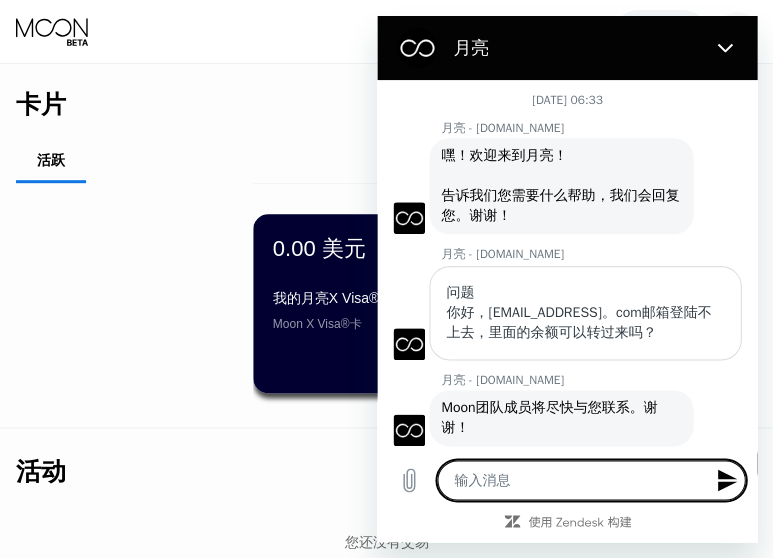 type on "x" 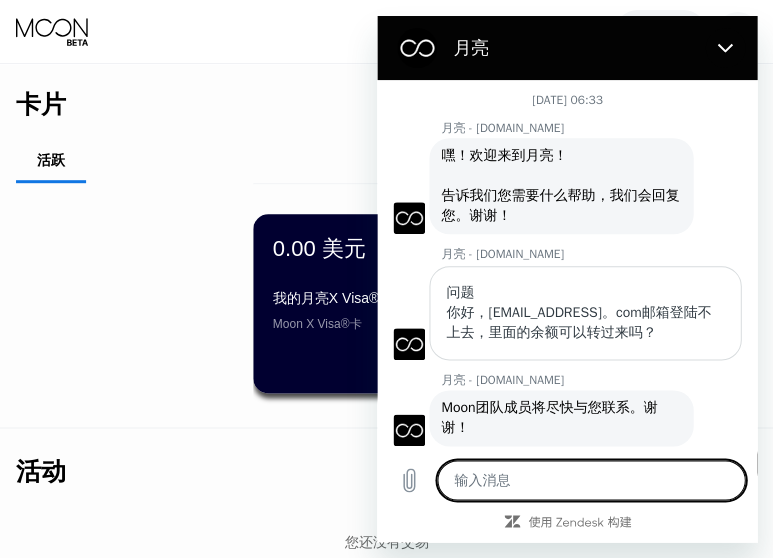 type on "w" 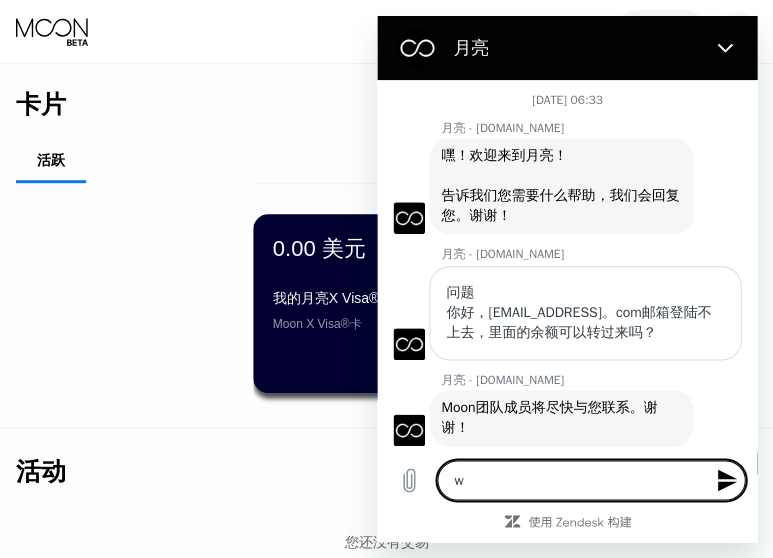 type on "we" 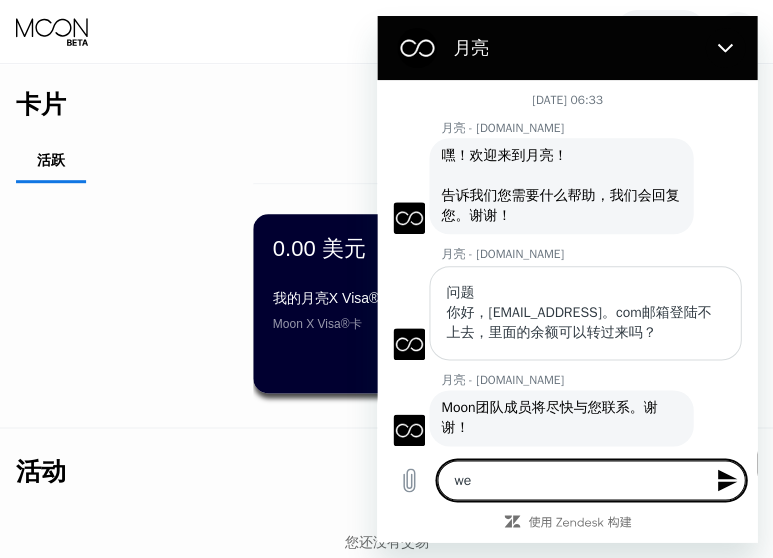 type on "wei" 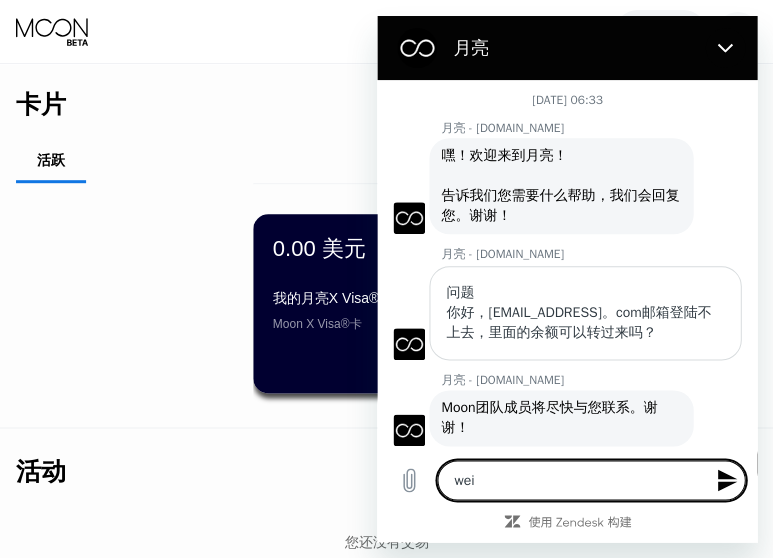 type on "wei d" 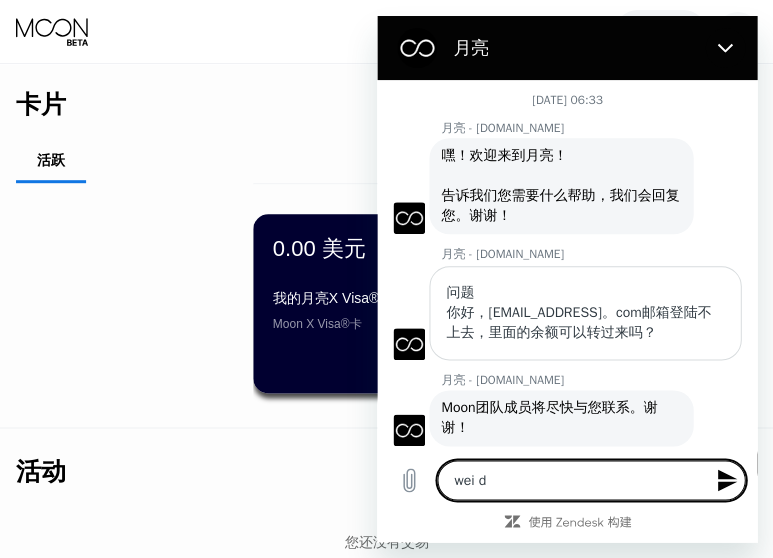 type on "wei d m" 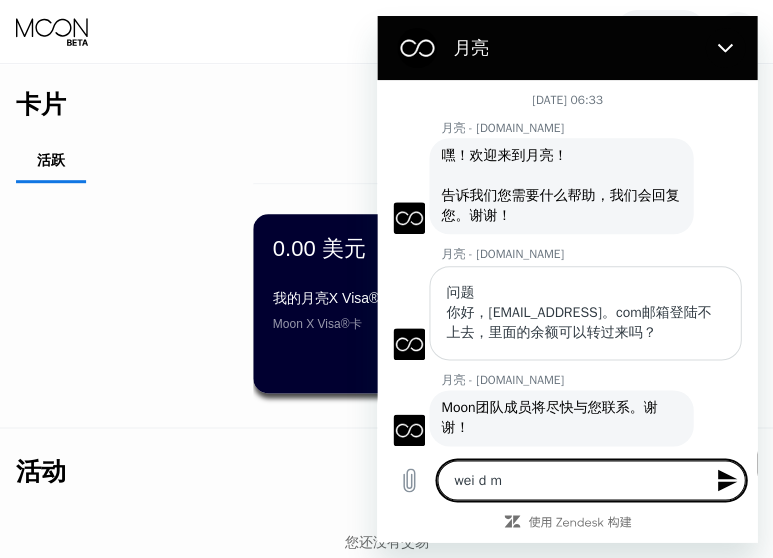 type on "味道吗" 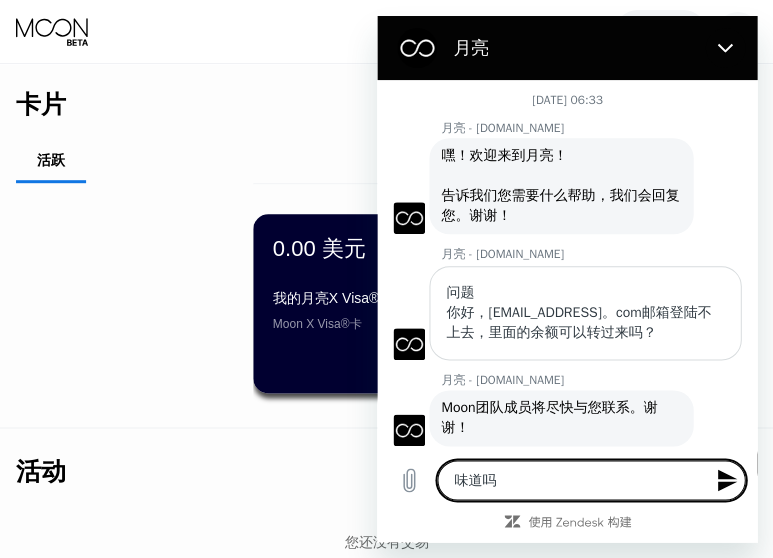 type on "x" 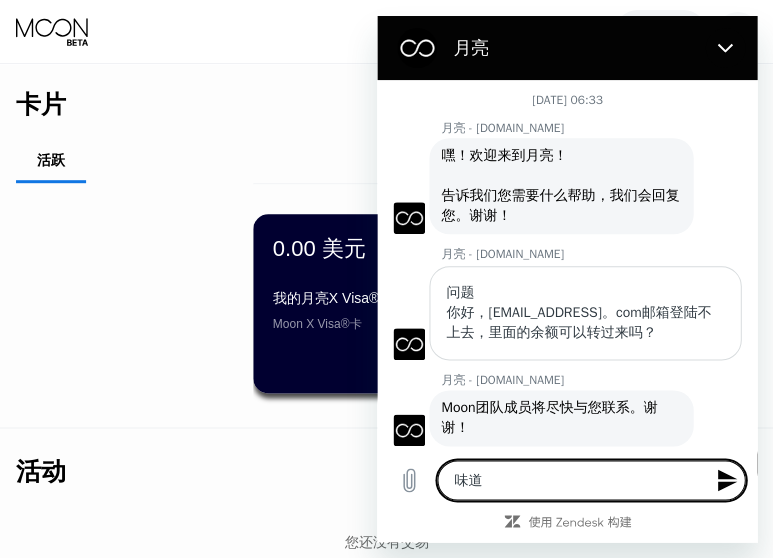 type on "味" 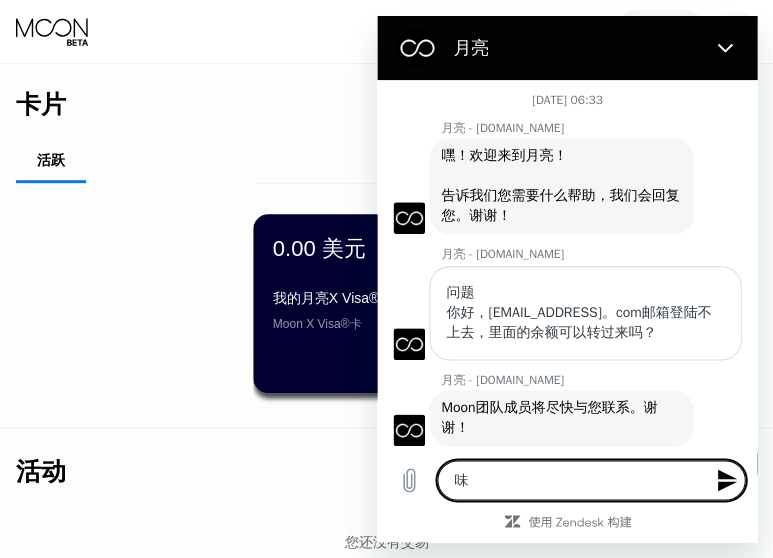 type 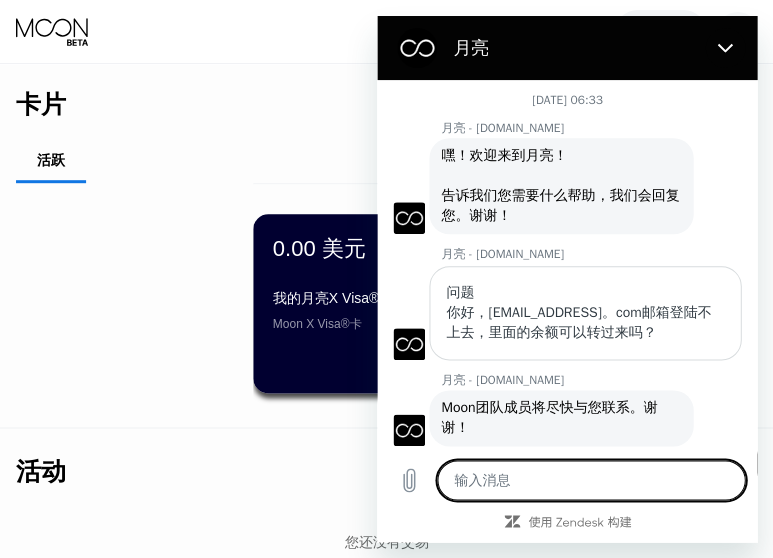 type on "w" 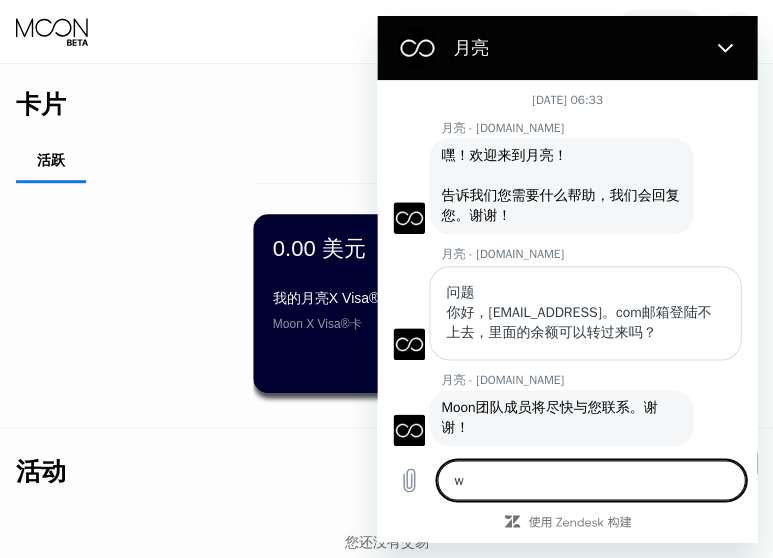 type on "we" 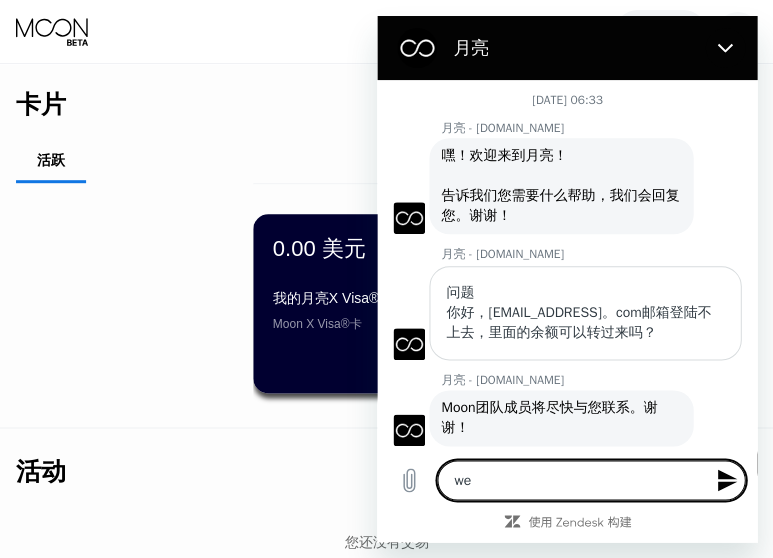 type on "wei" 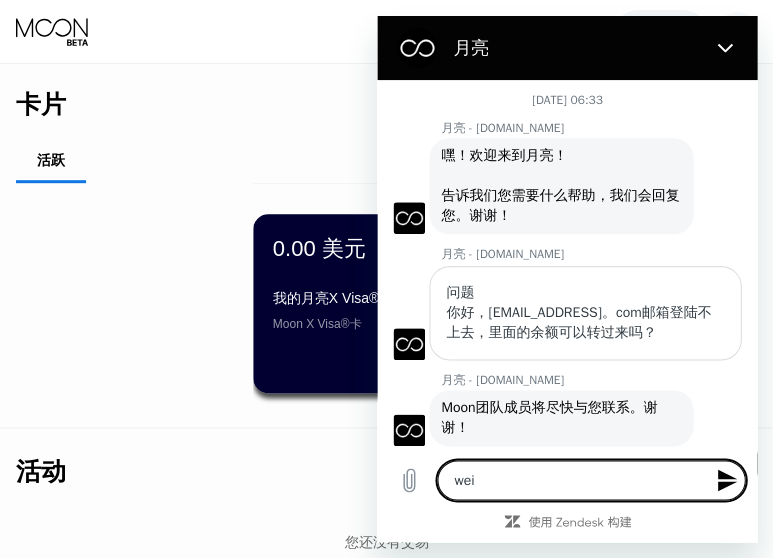type on "wei s" 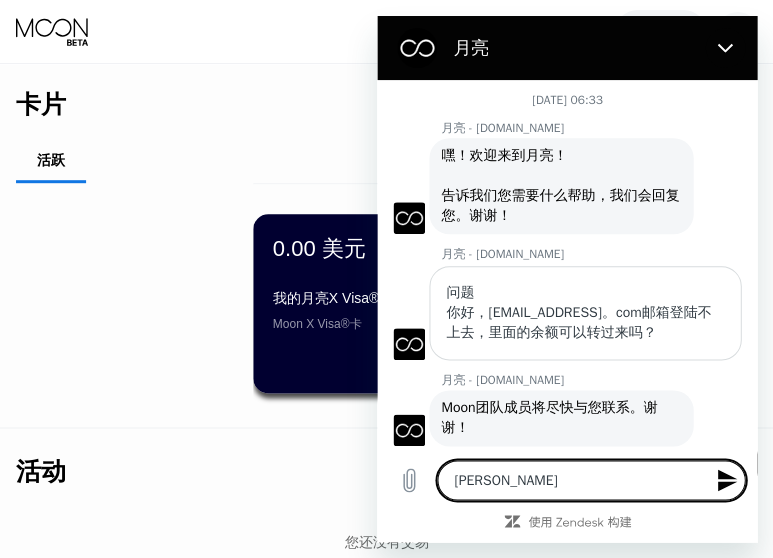 type on "wei s m" 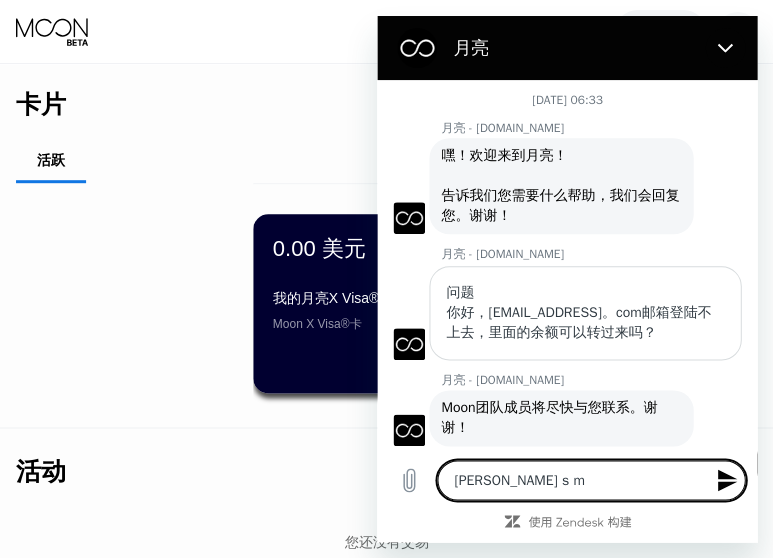 type on "为什么" 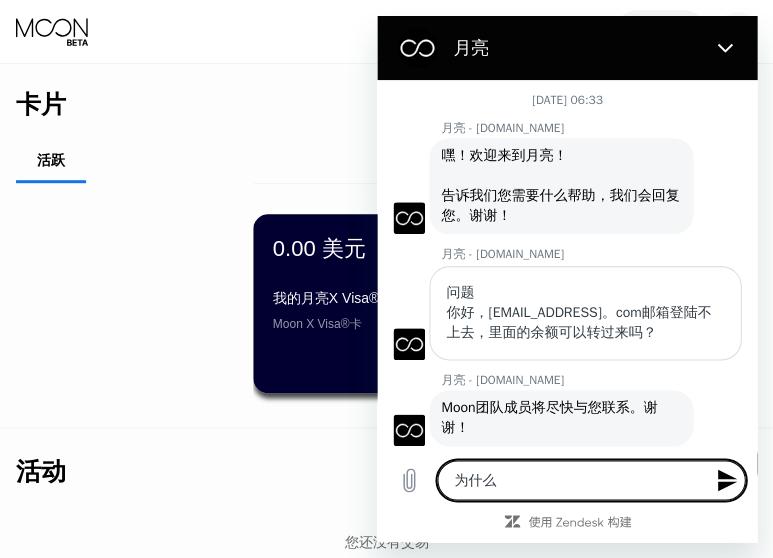 type on "为什么d" 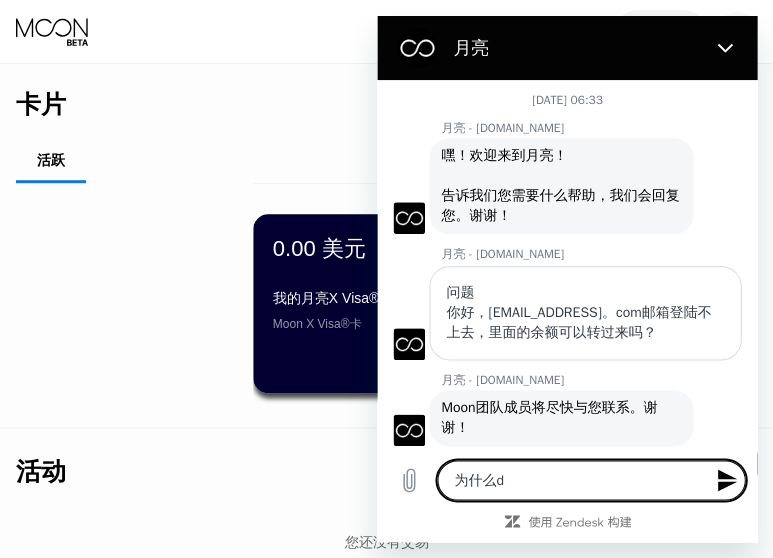 type on "为什么" 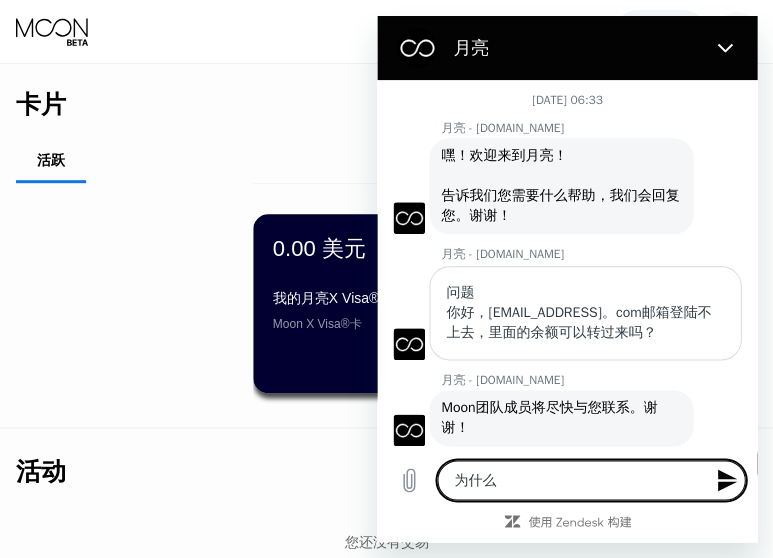type on "x" 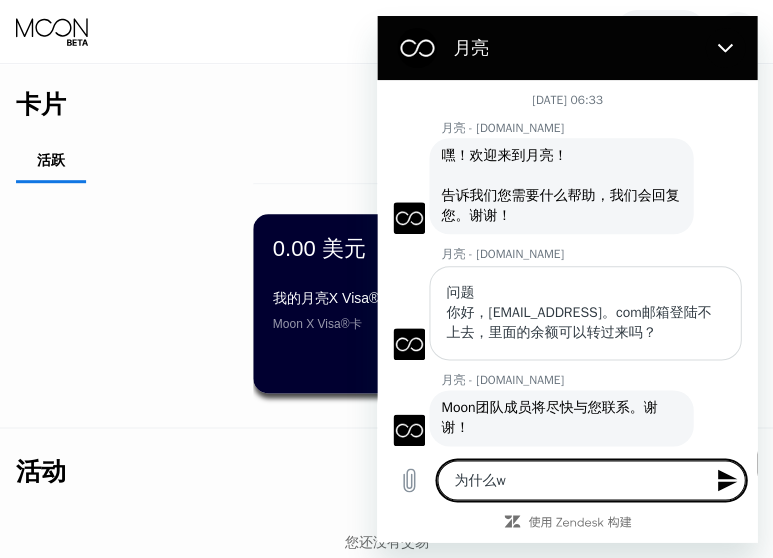 type on "为什么wo" 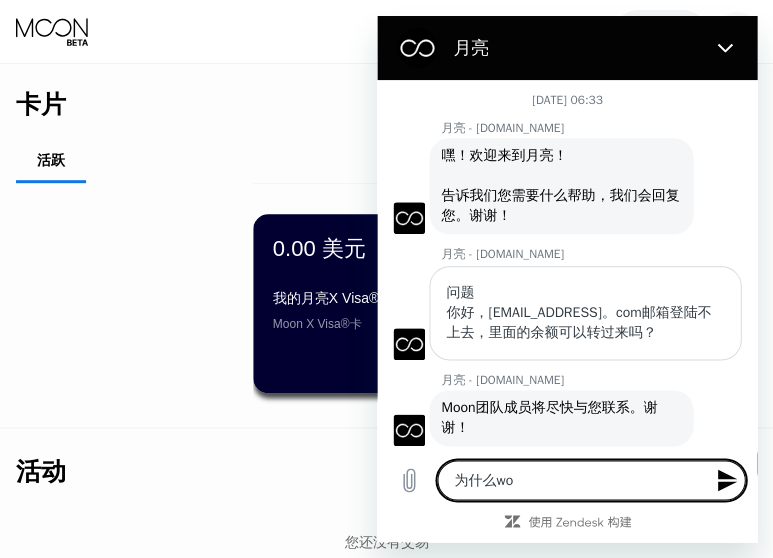 type on "为什么wo d" 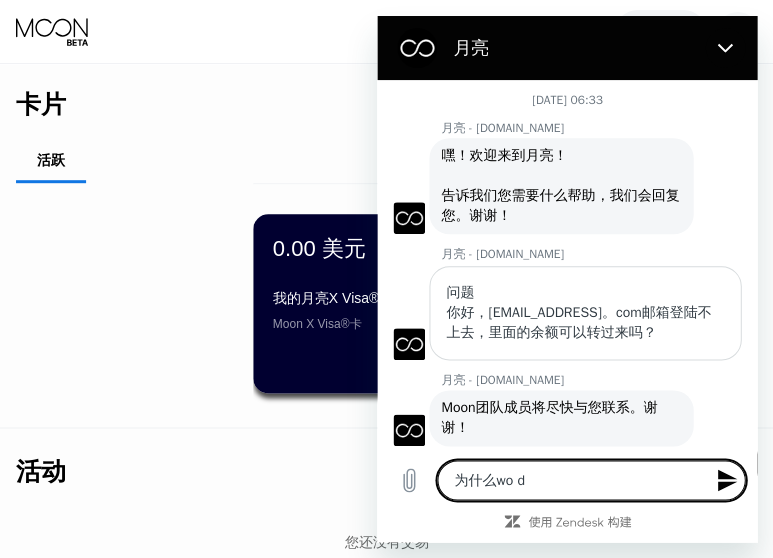 type on "为什么wo de" 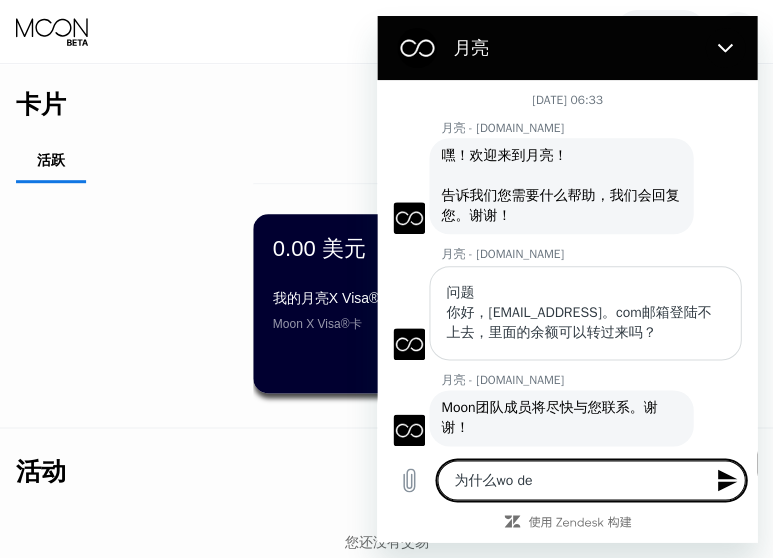 type on "为什么wo de h" 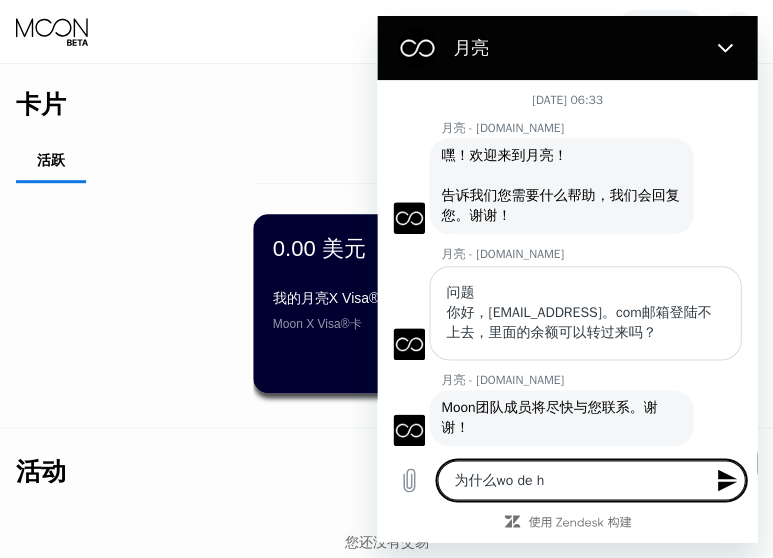 type on "为什么wo de" 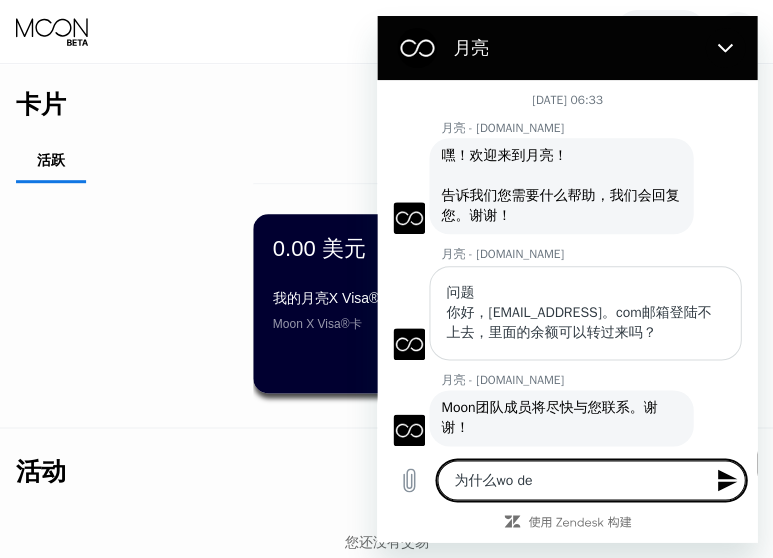 type on "为什么wo de z" 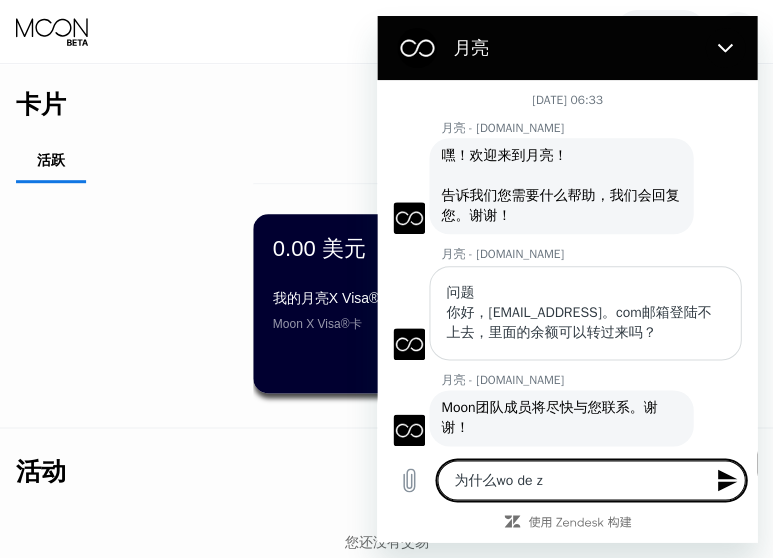 type on "为什么wo de z n" 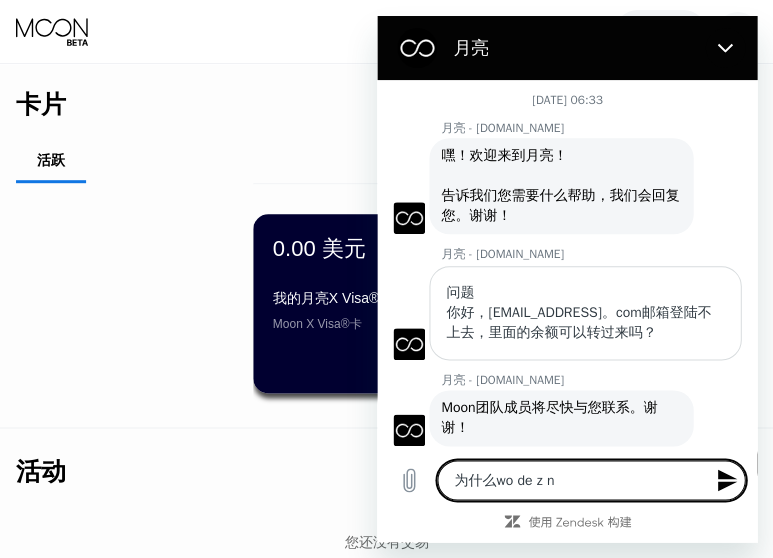 type on "为什么wo de z" 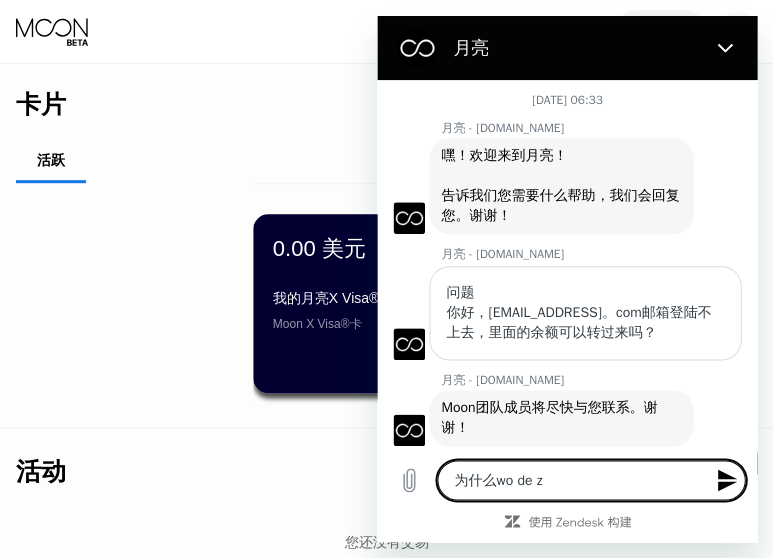 type on "为什么wo de zh" 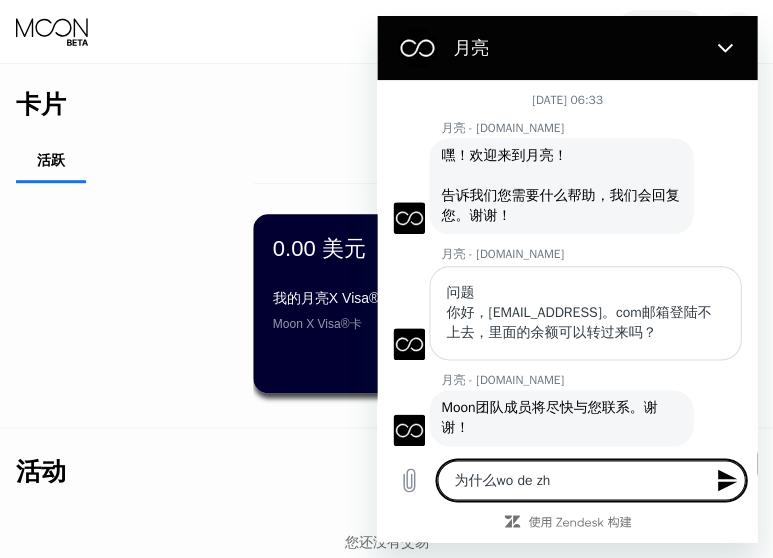 type on "为什么wo de zha" 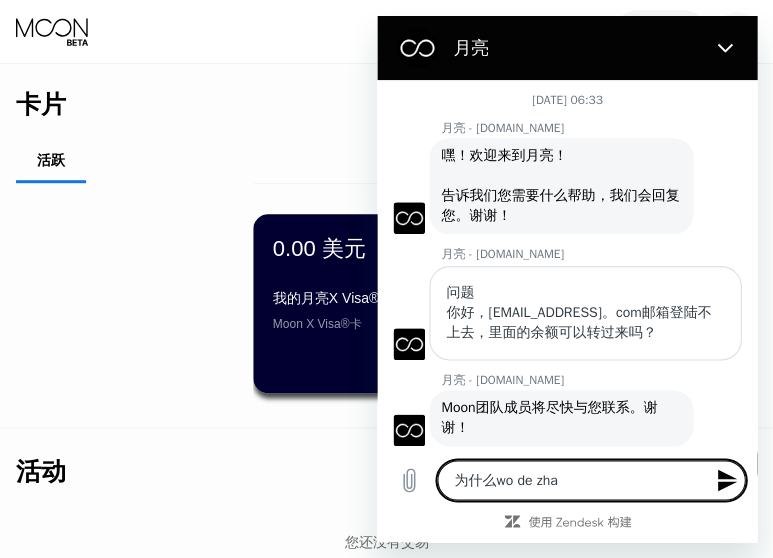 type on "x" 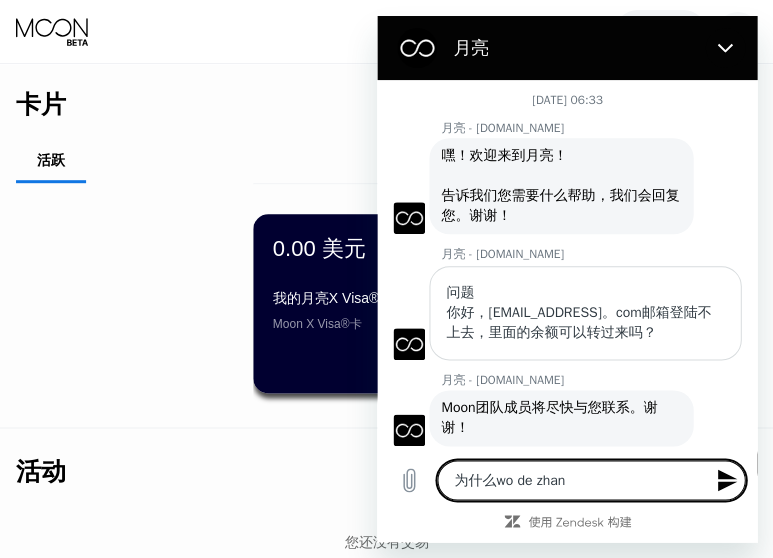 type on "为什么wo de zhang" 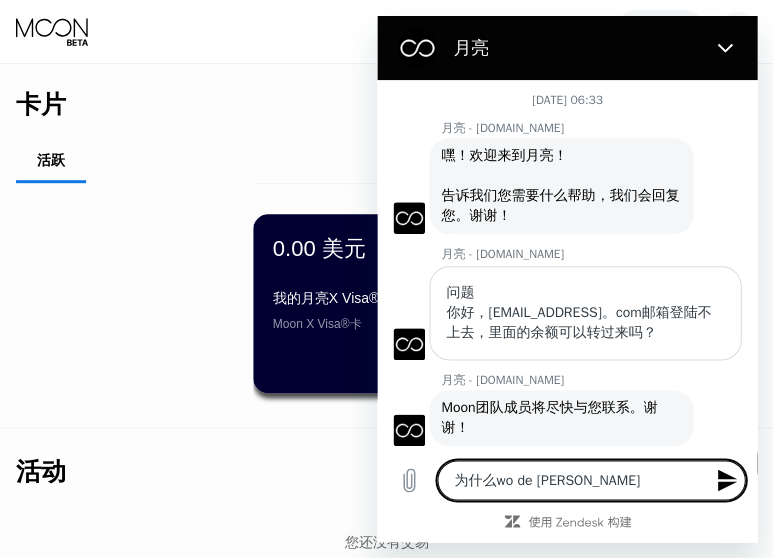 type on "为什么wo de zhang h" 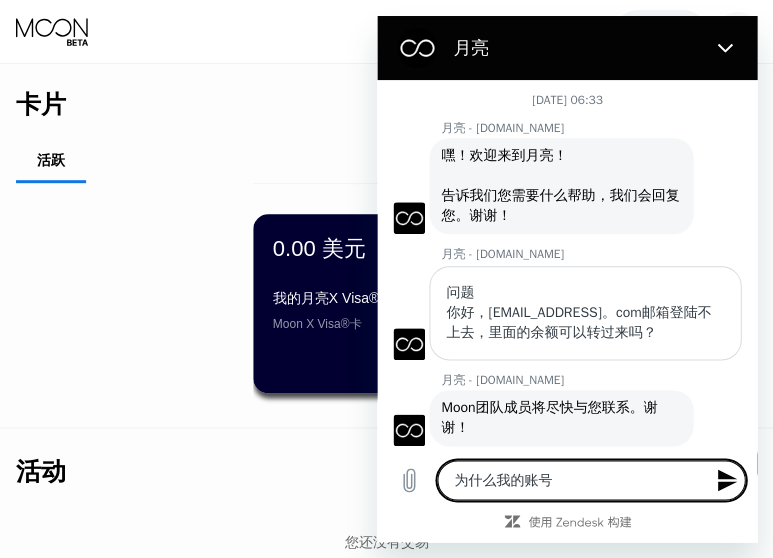 type on "为什么我的账号h" 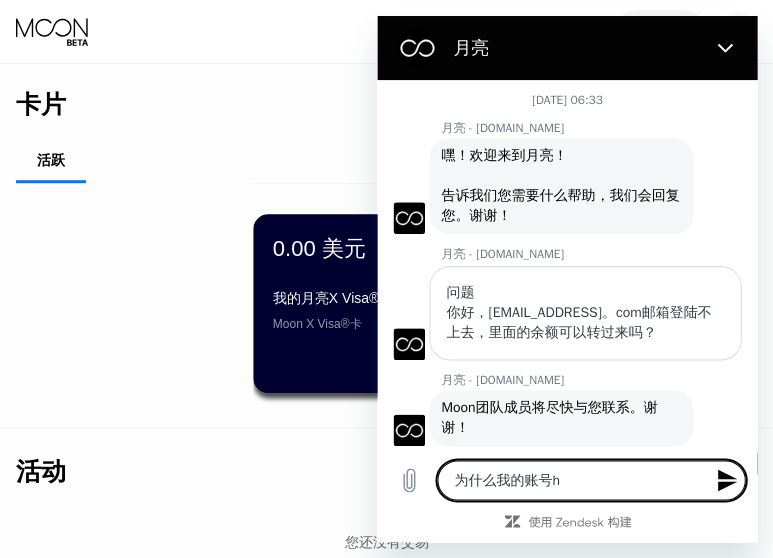 type on "为什么我的账号ha" 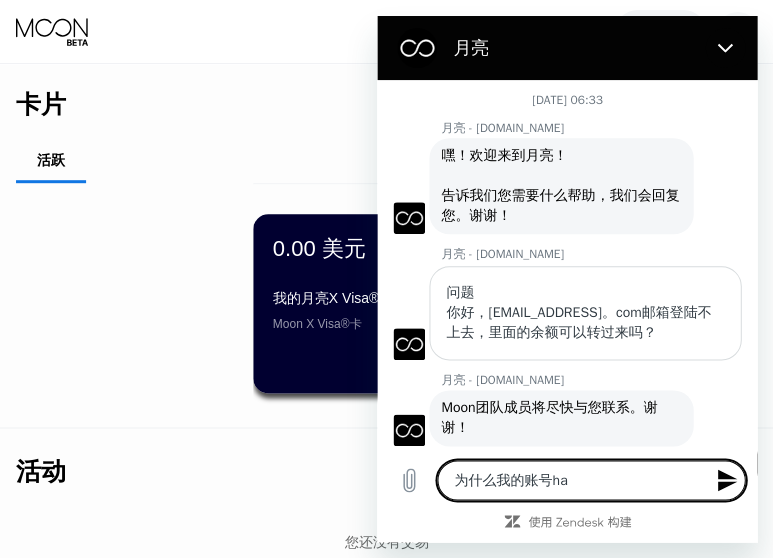 type on "为什么我的账号hai" 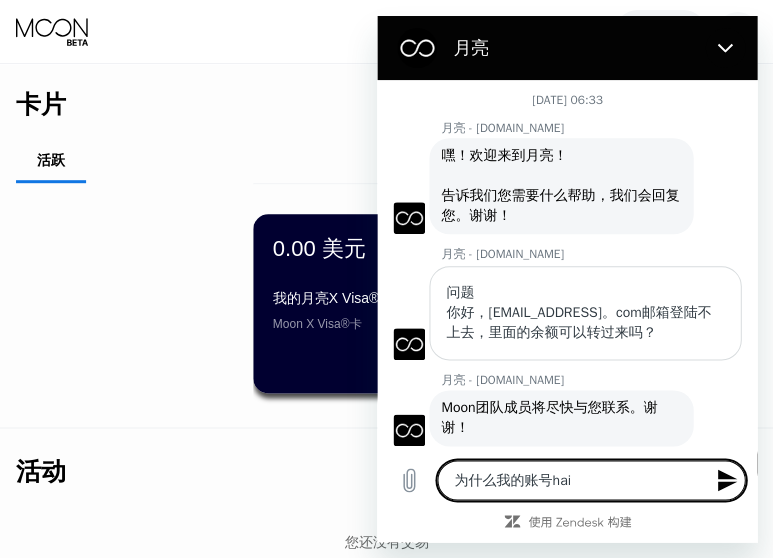 type on "为什么我的账号hai m" 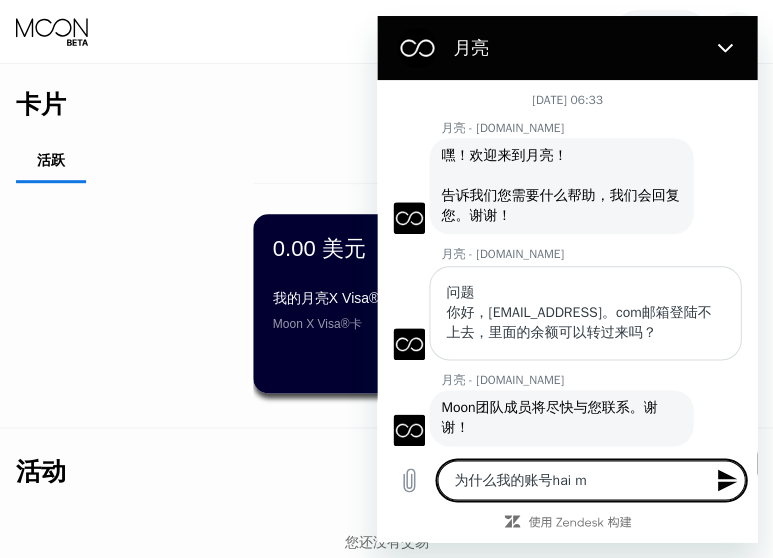 type on "为什么我的账号hai me" 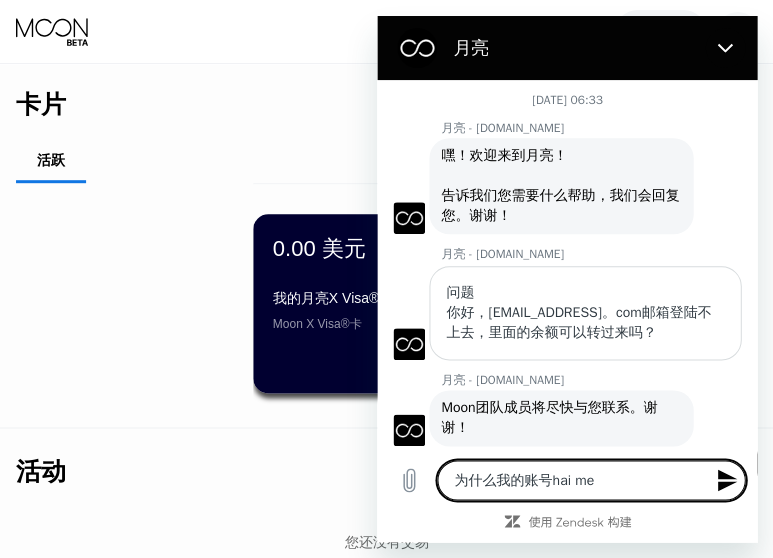 type on "为什么我的账号hai mei" 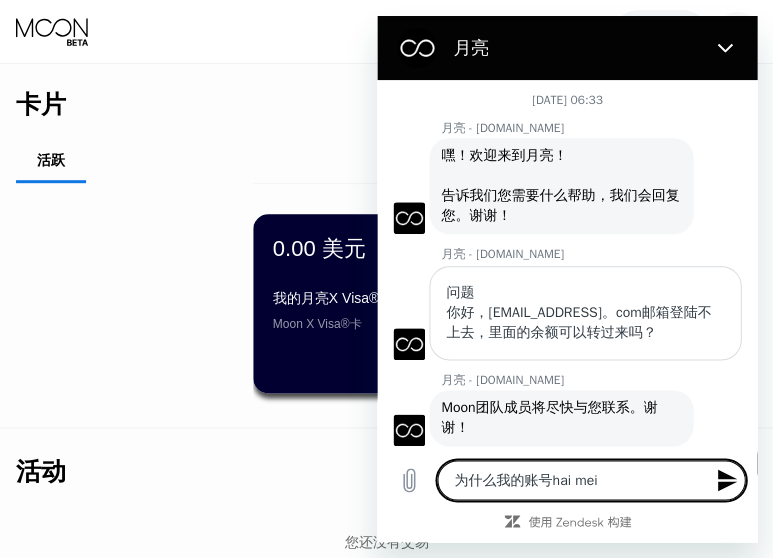 type on "为什么我的账号还没" 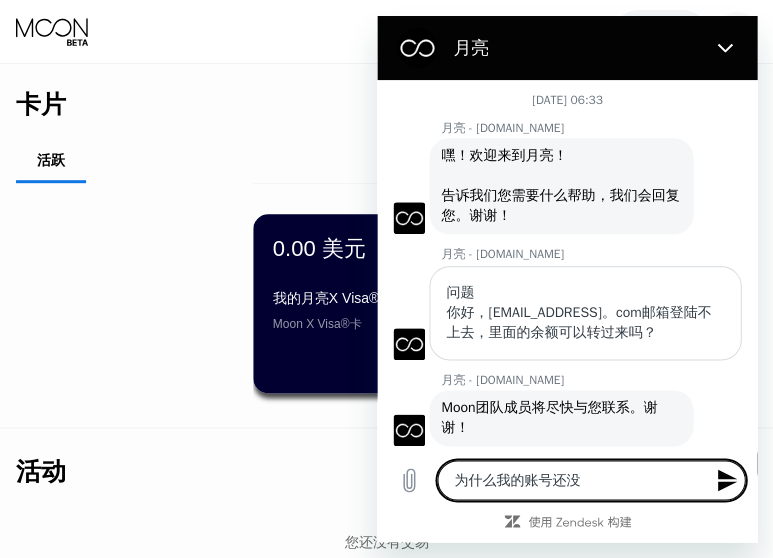 type on "x" 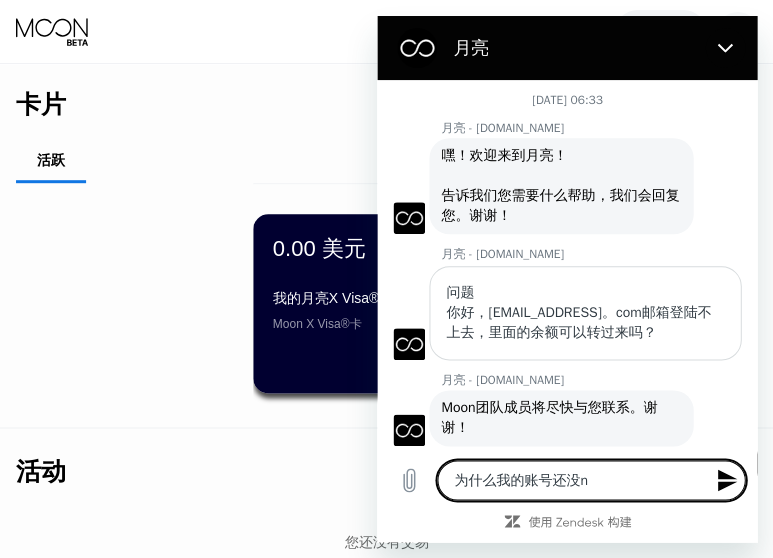 type on "为什么我的账号还没ne" 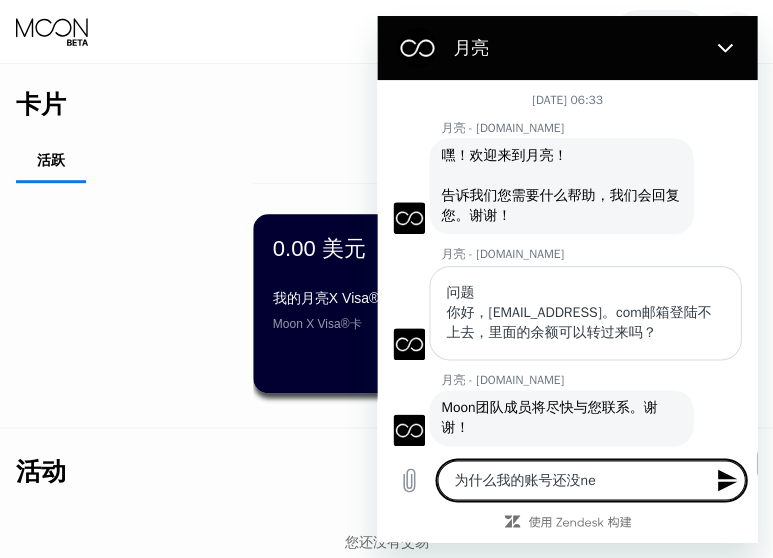 type on "为什么我的账号还没呢" 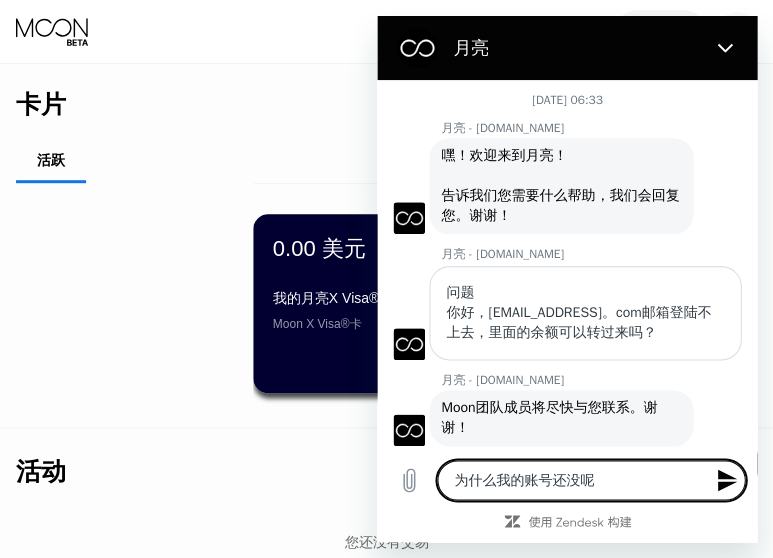 type on "x" 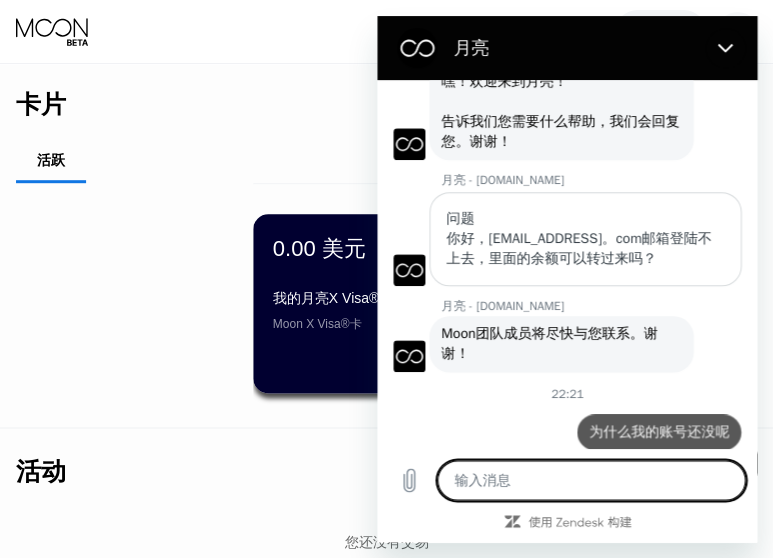 type on "x" 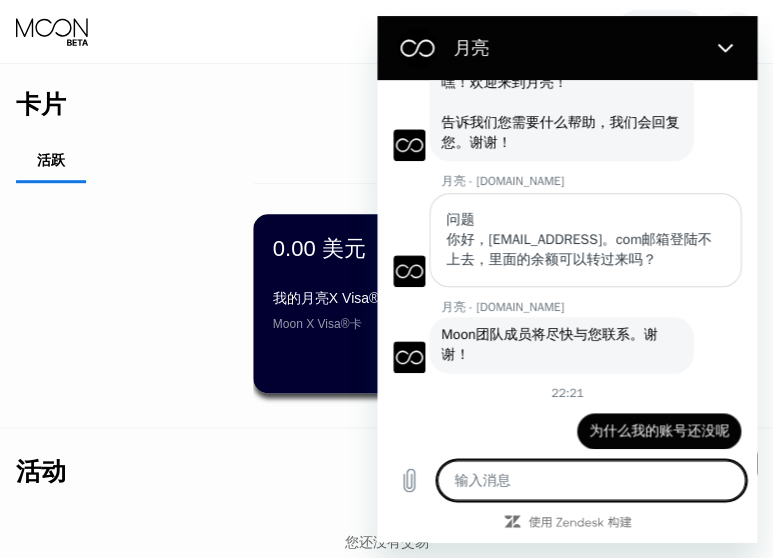 scroll, scrollTop: 76, scrollLeft: 0, axis: vertical 